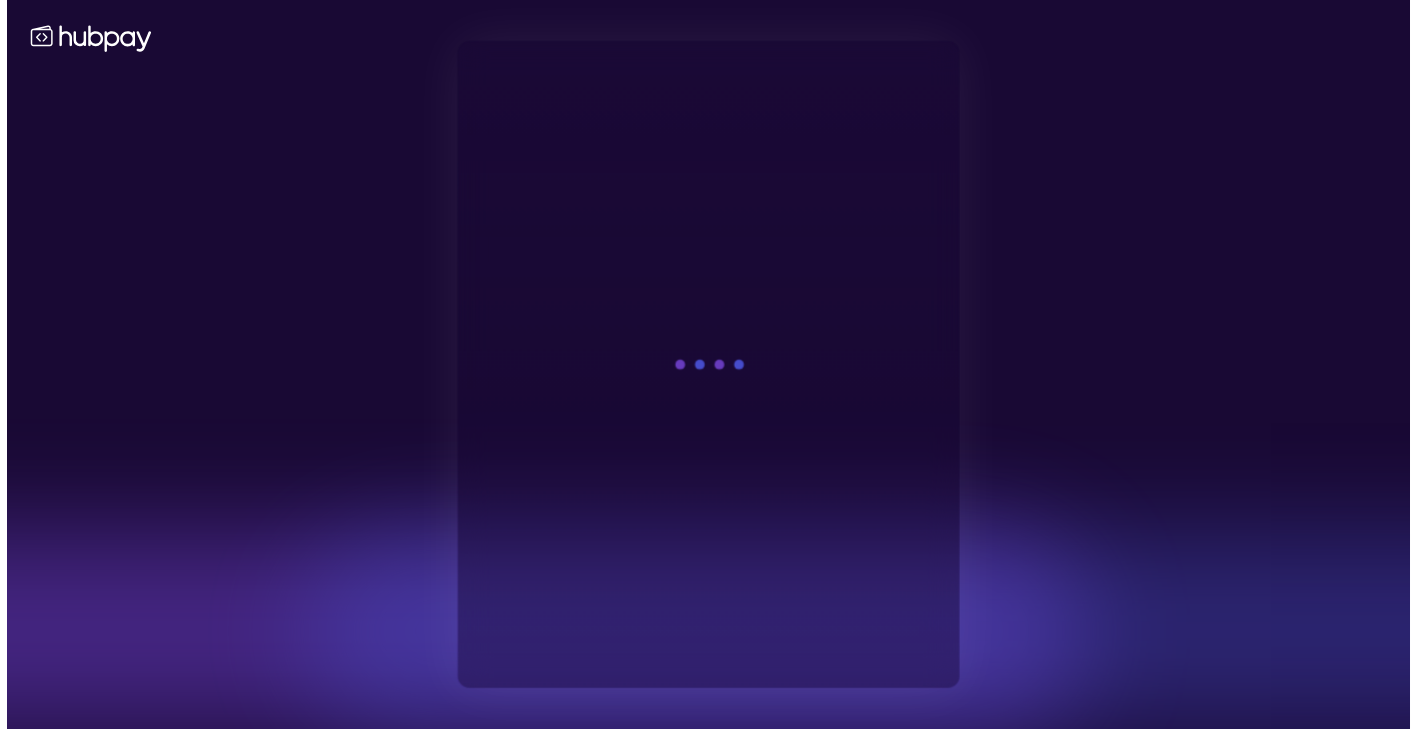 scroll, scrollTop: 0, scrollLeft: 0, axis: both 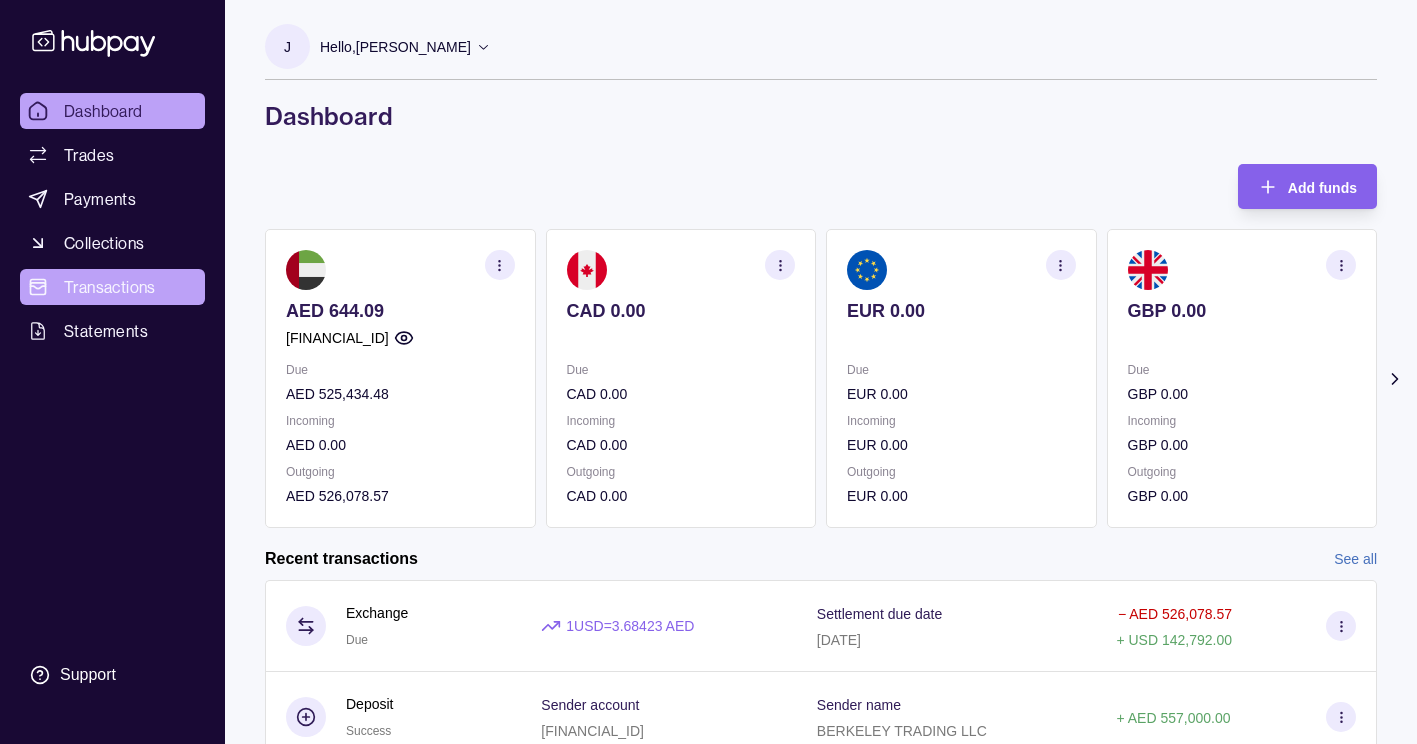 click on "Transactions" at bounding box center [110, 287] 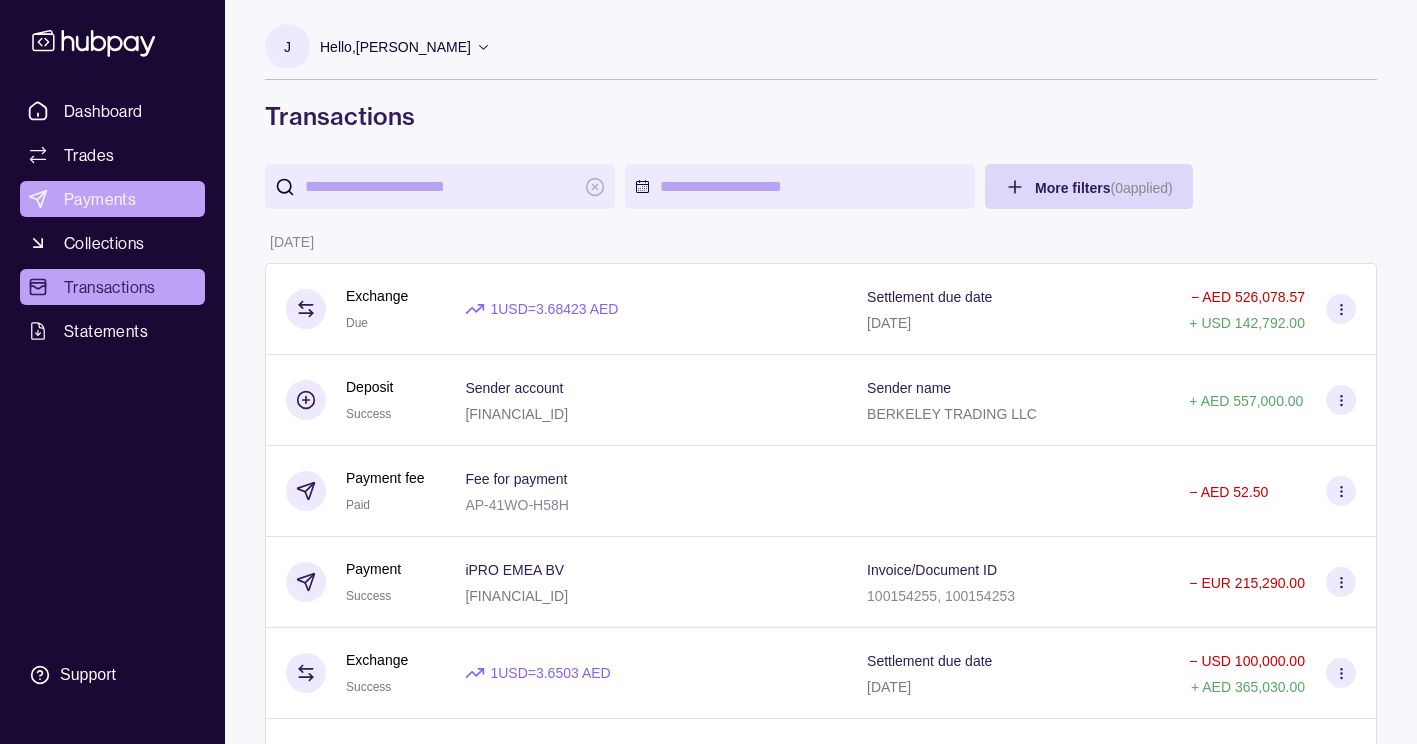 click on "Payments" at bounding box center (112, 199) 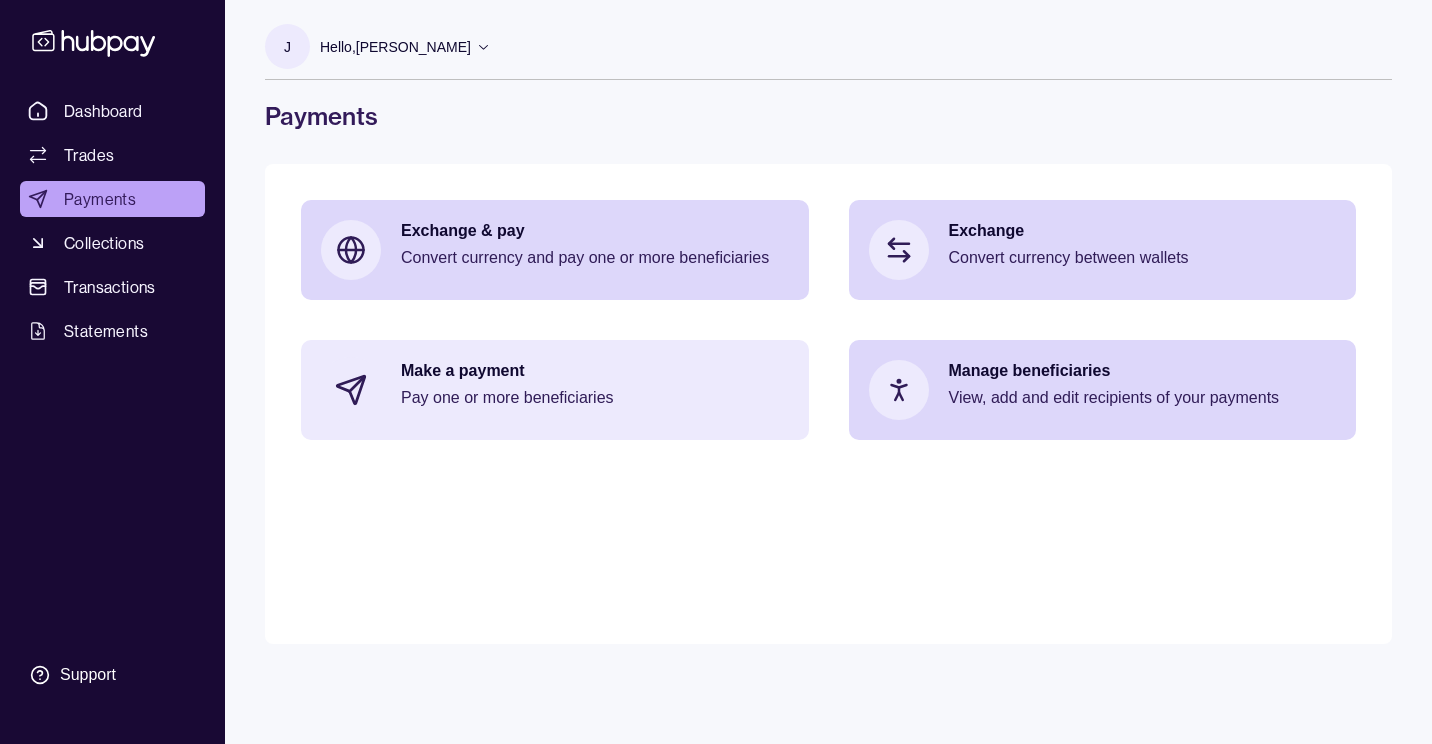 click on "Make a payment Pay one or more beneficiaries" at bounding box center [595, 390] 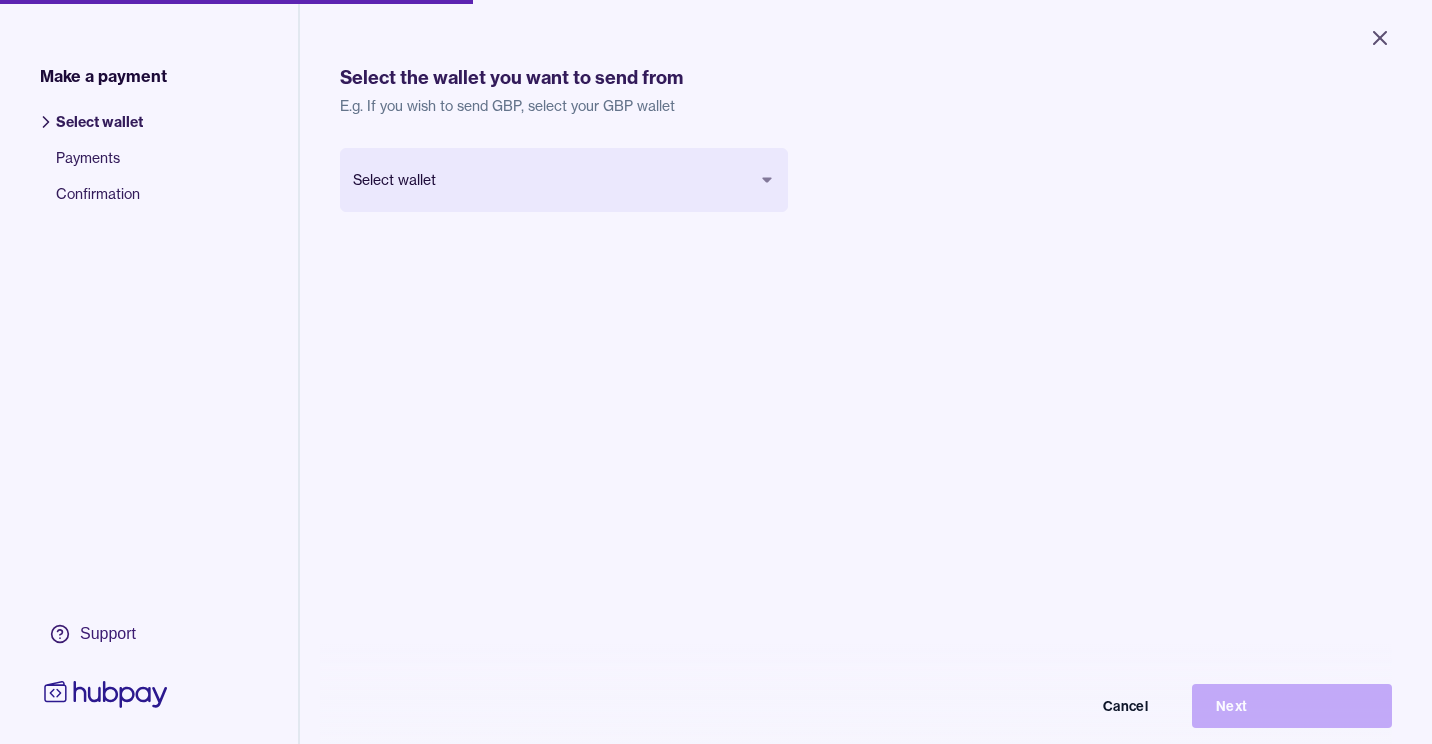 click on "Close Make a payment Select wallet Payments Confirmation Support Select the wallet you want to send from E.g. If you wish to send GBP, select your GBP wallet Select wallet Cancel Next Make a payment | Hubpay" at bounding box center (716, 372) 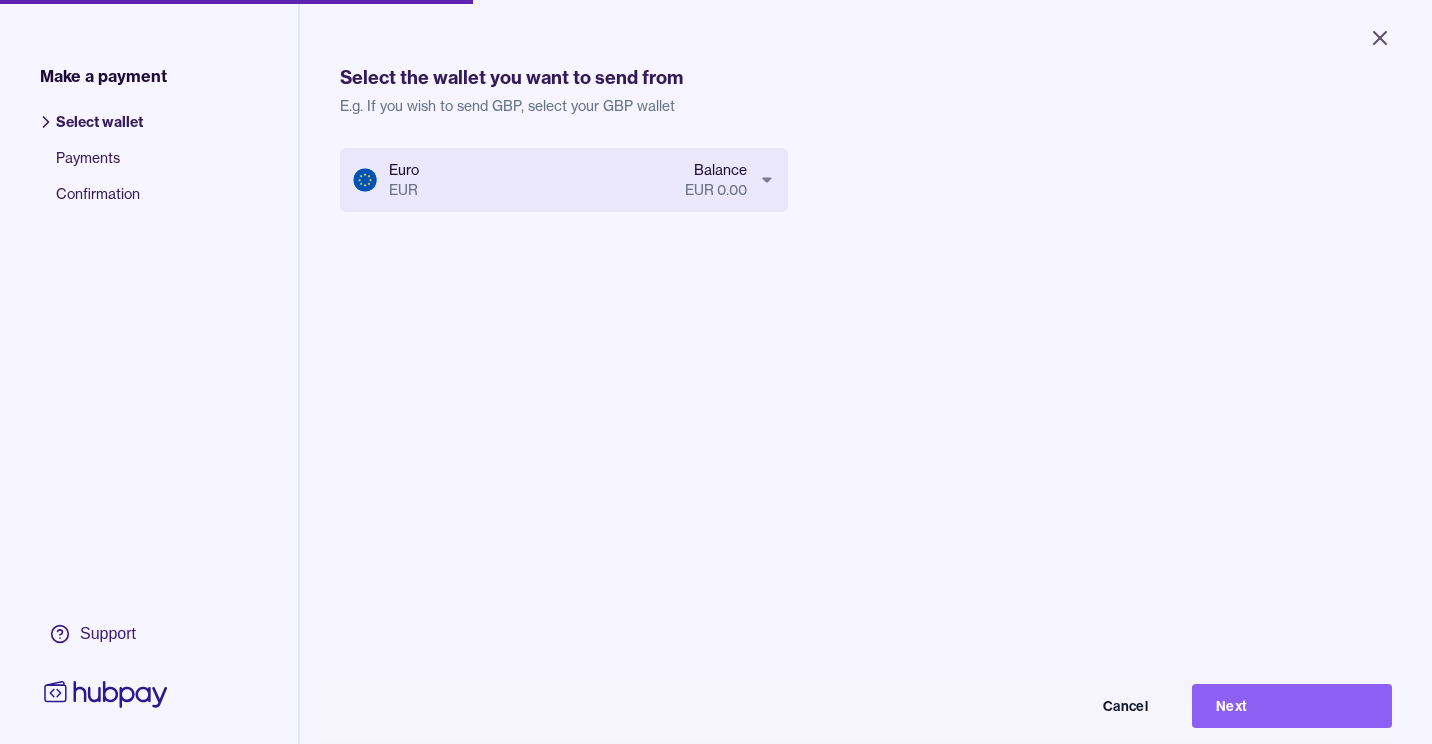 click on "Close Make a payment Select wallet Payments Confirmation Support Select the wallet you want to send from E.g. If you wish to send GBP, select your GBP wallet Euro EUR Balance EUR 0.00 Cancel Next Make a payment | Hubpay" at bounding box center [716, 372] 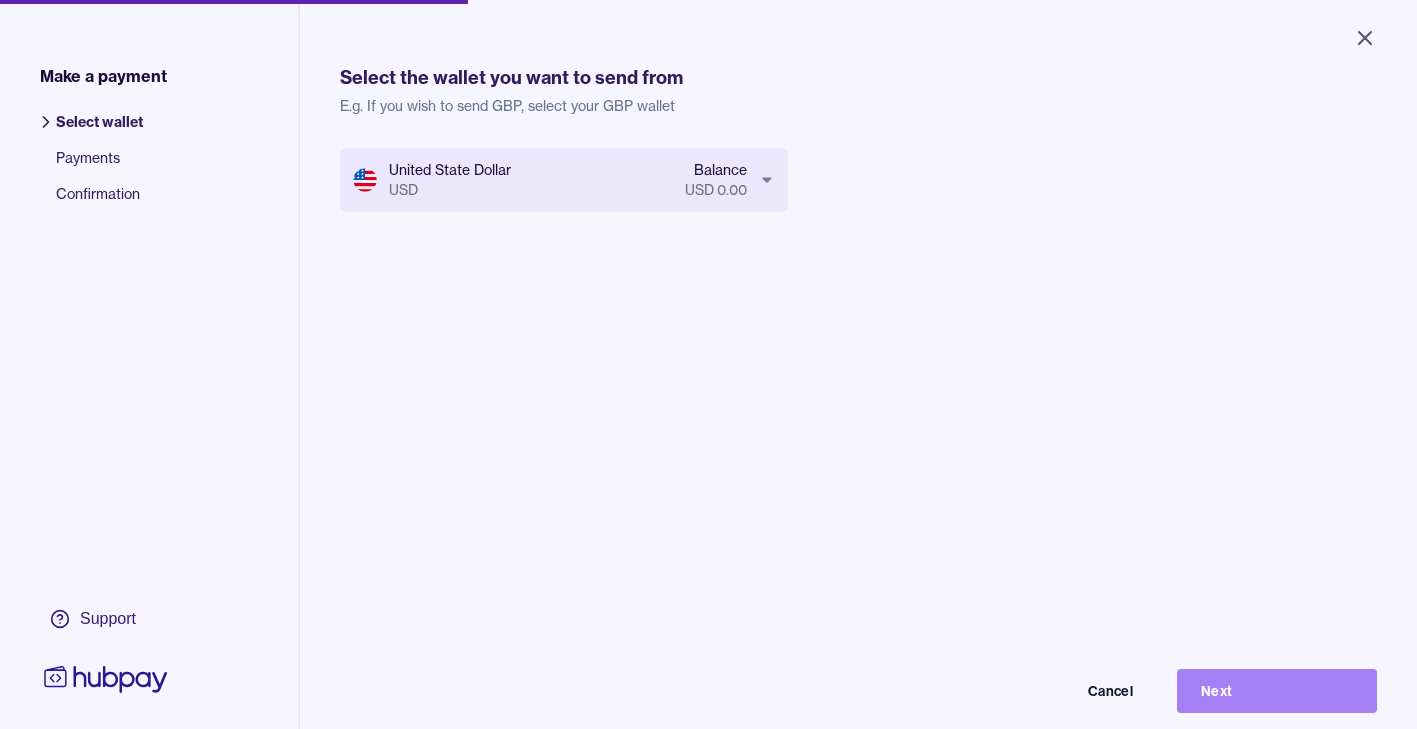 click on "Next" at bounding box center (1277, 691) 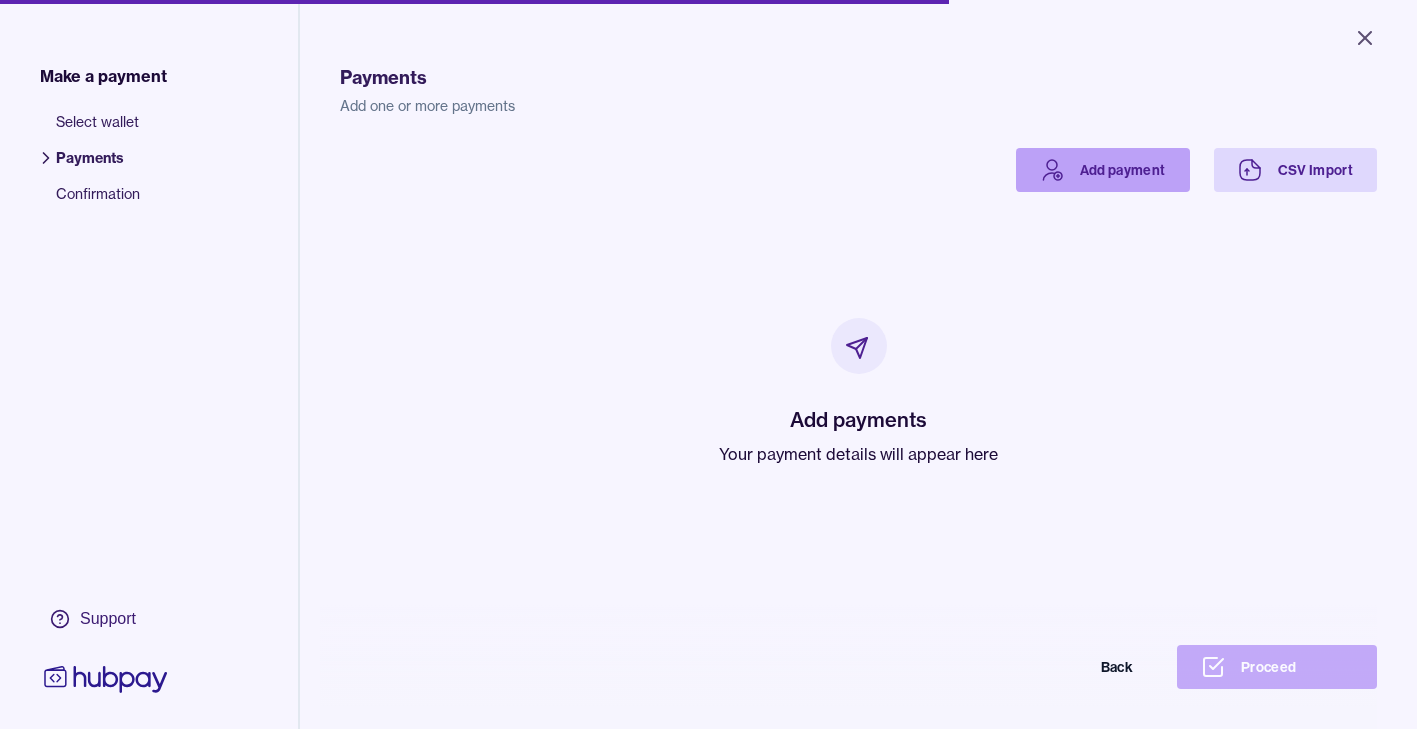 click on "Add payment" at bounding box center (1103, 170) 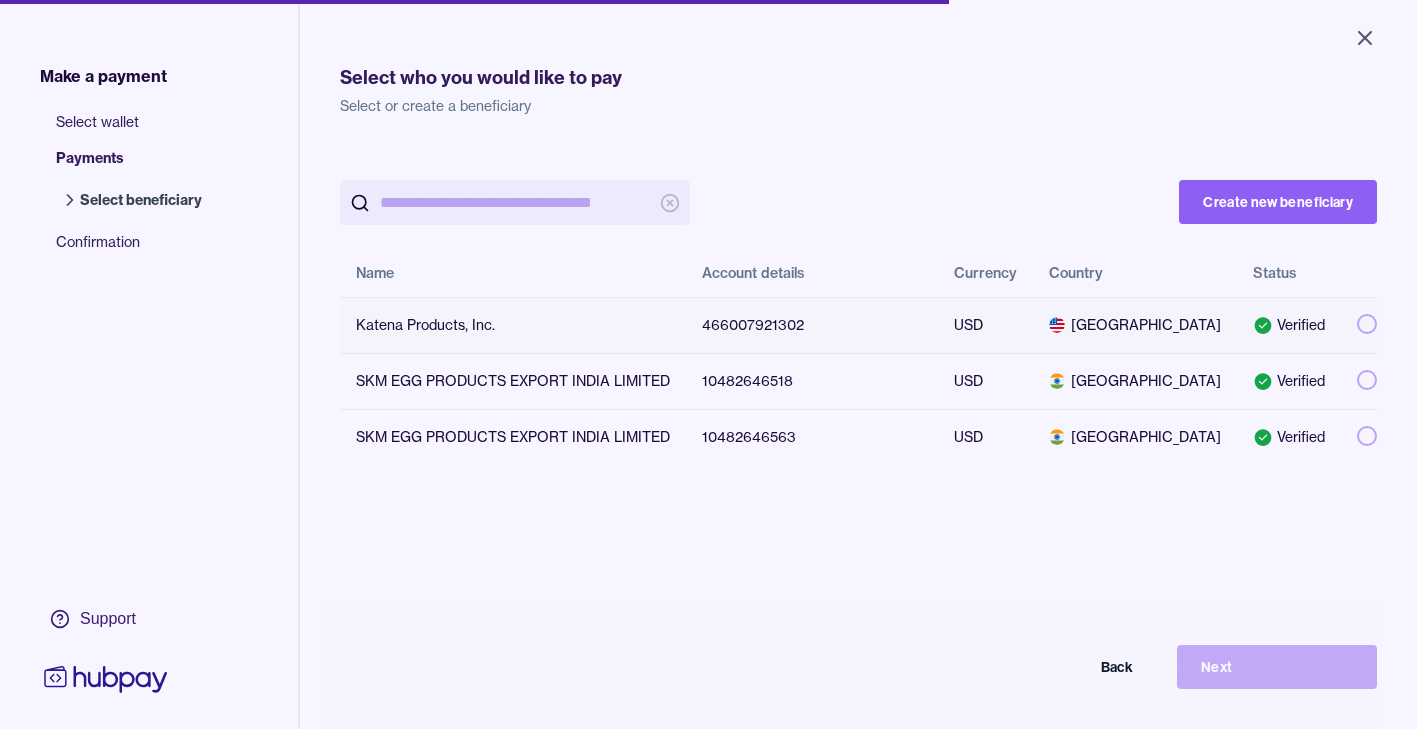 click at bounding box center [1359, 325] 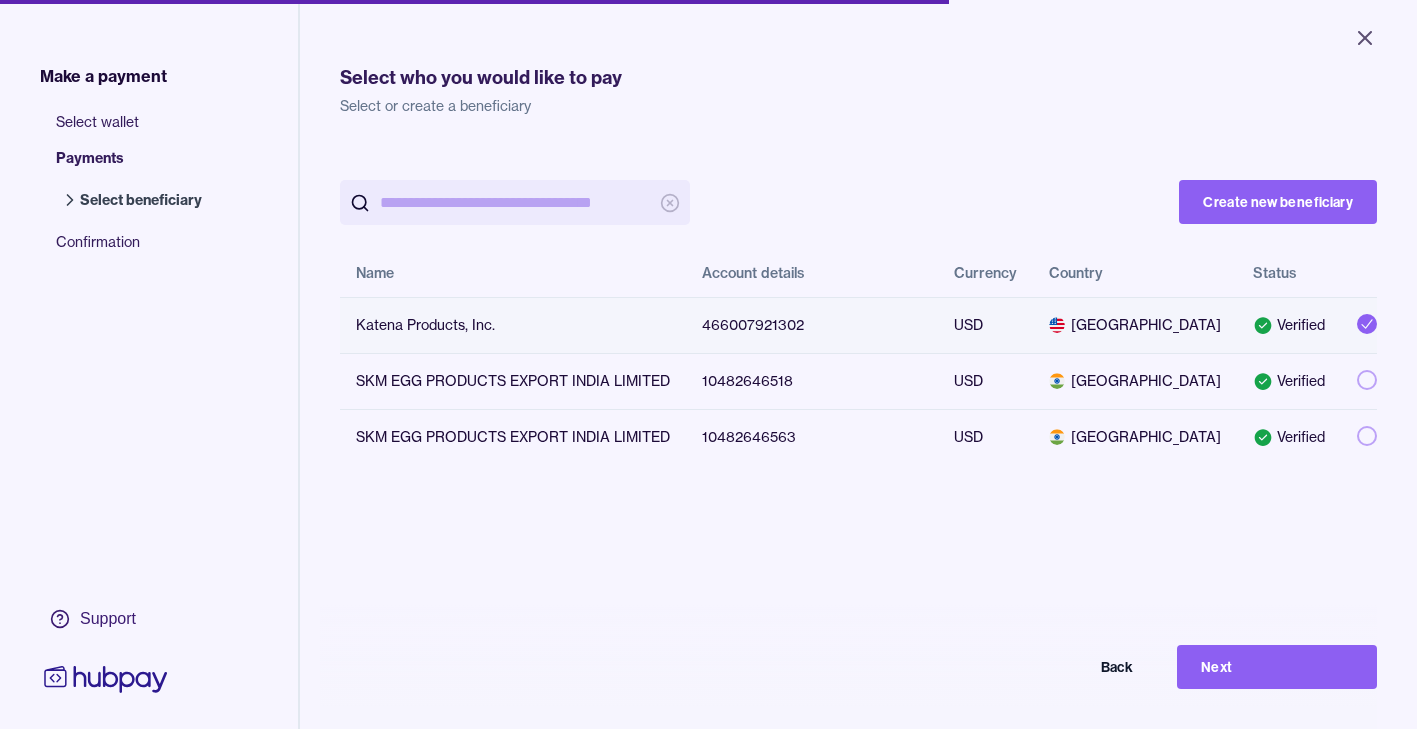click on "Create new beneficiary Name Account details Currency Country Status Katena Products, Inc. 466007921302 USD [GEOGRAPHIC_DATA] Verified SKM EGG PRODUCTS EXPORT INDIA LIMITED 10482646518 USD [GEOGRAPHIC_DATA] Verified SKM EGG PRODUCTS EXPORT INDIA LIMITED 10482646563 USD [GEOGRAPHIC_DATA] Verified Back Next" at bounding box center [858, 512] 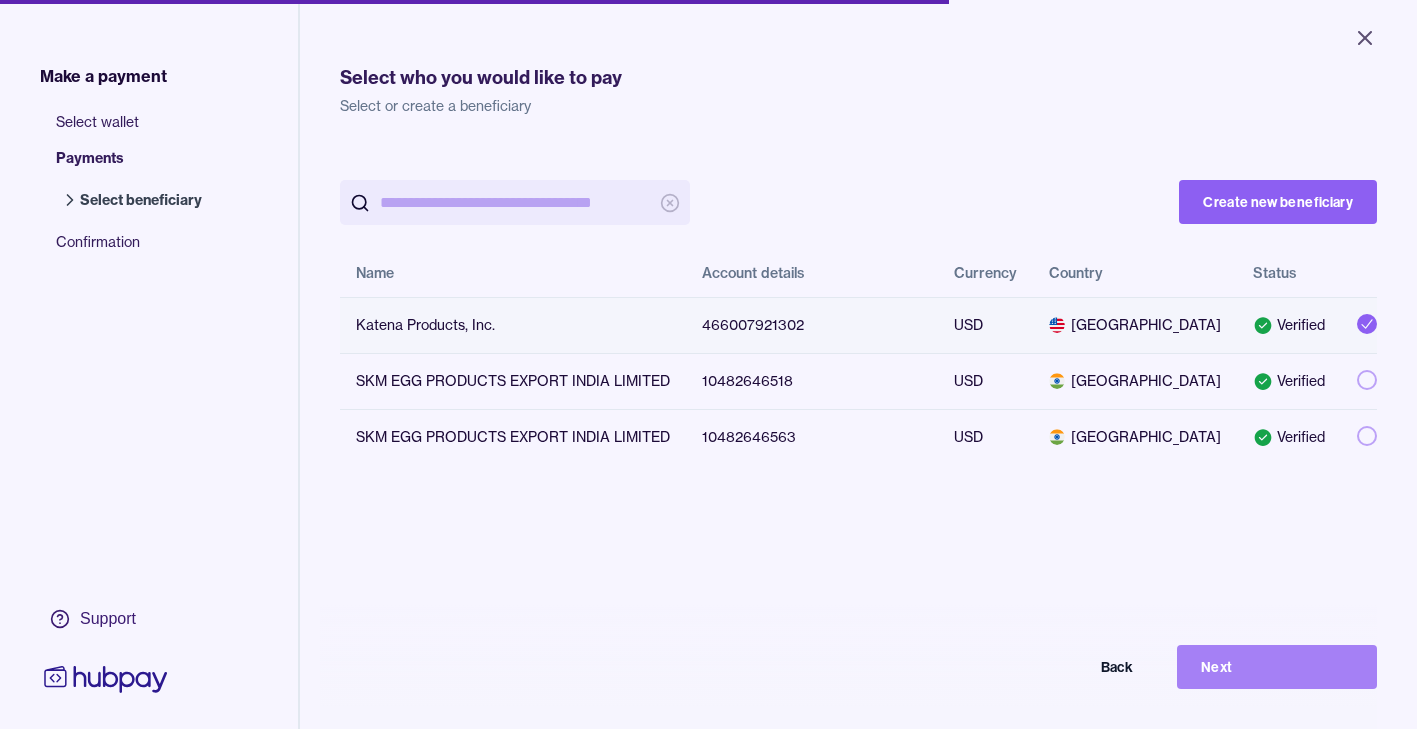 click on "Next" at bounding box center (1277, 667) 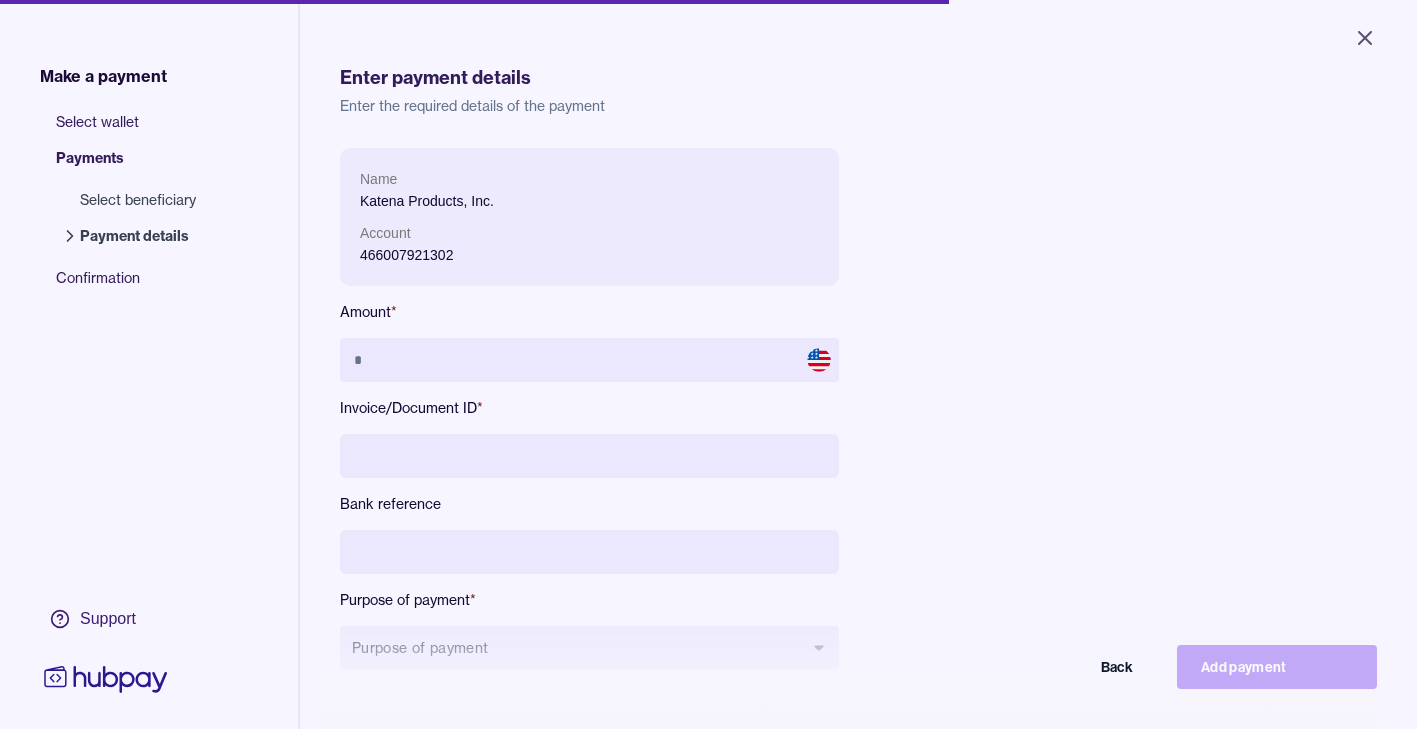 click on "Enter payment details Enter the required details of the payment Name Katena Products, Inc. Account 466007921302 Amount  * Invoice/Document ID  * Bank reference Purpose of payment  * Purpose of payment Back Add payment" at bounding box center [858, 450] 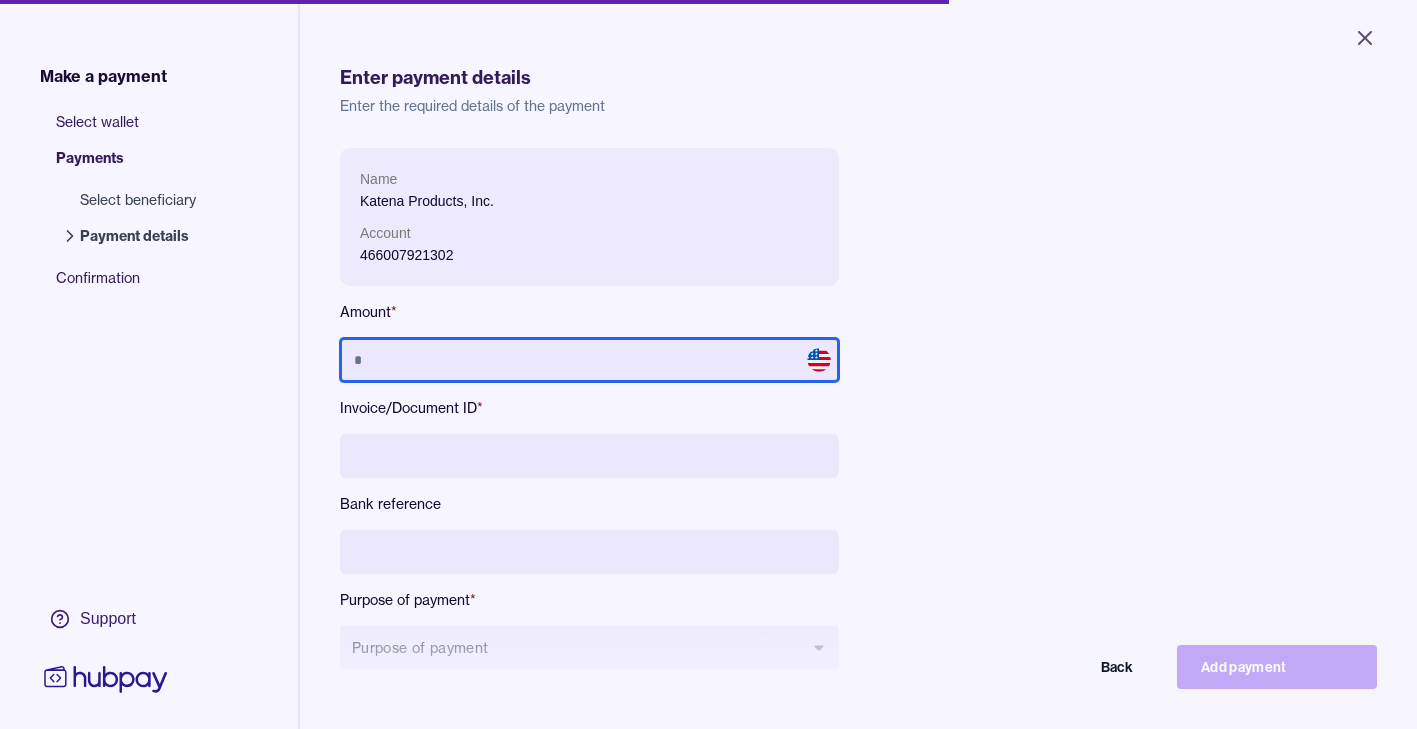 click at bounding box center (589, 360) 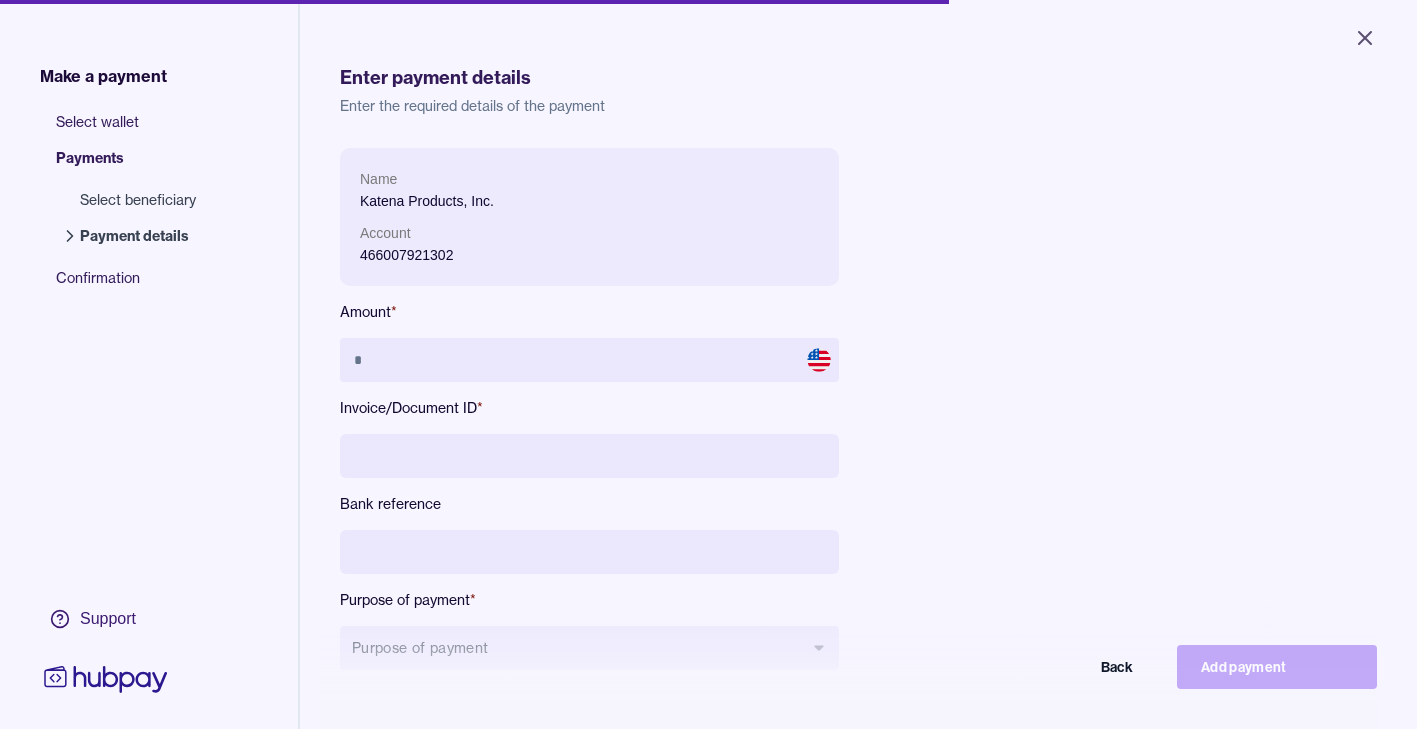 click at bounding box center (589, 456) 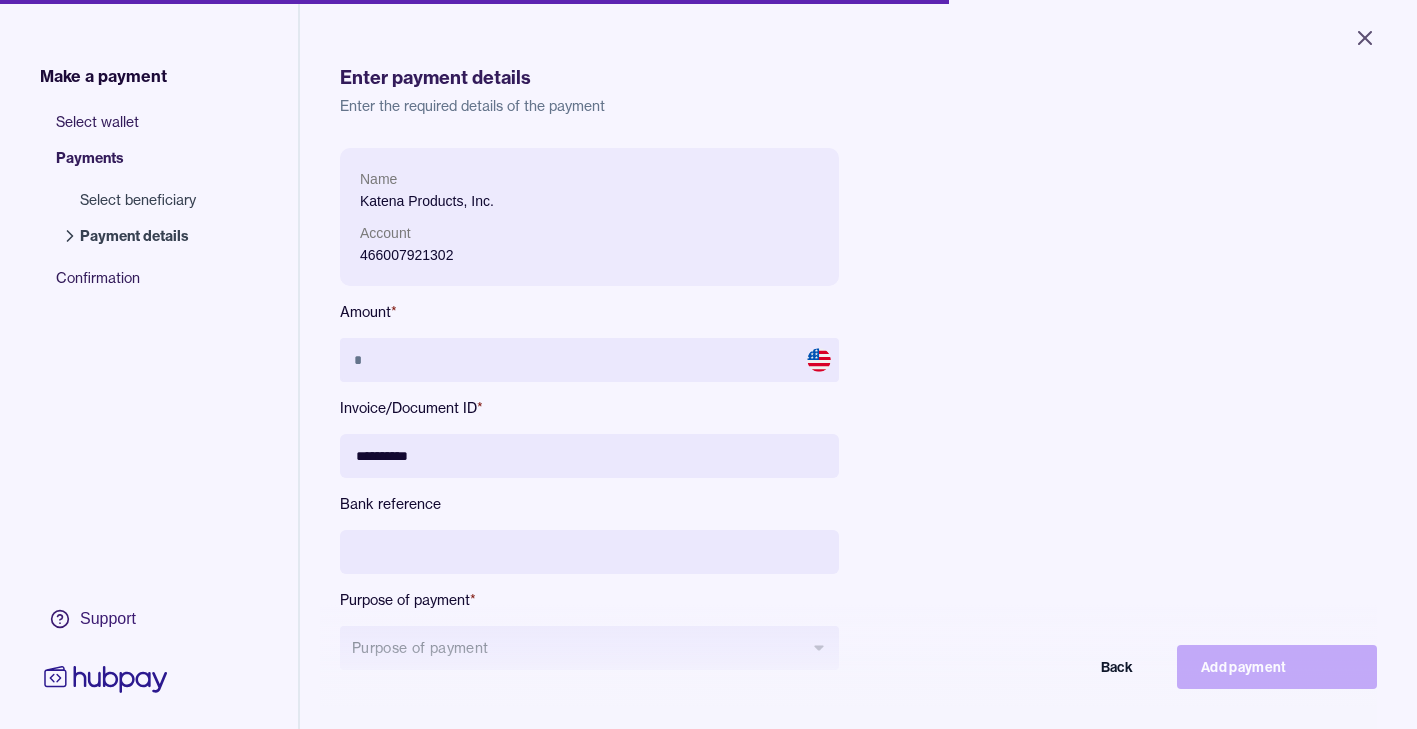 type on "**********" 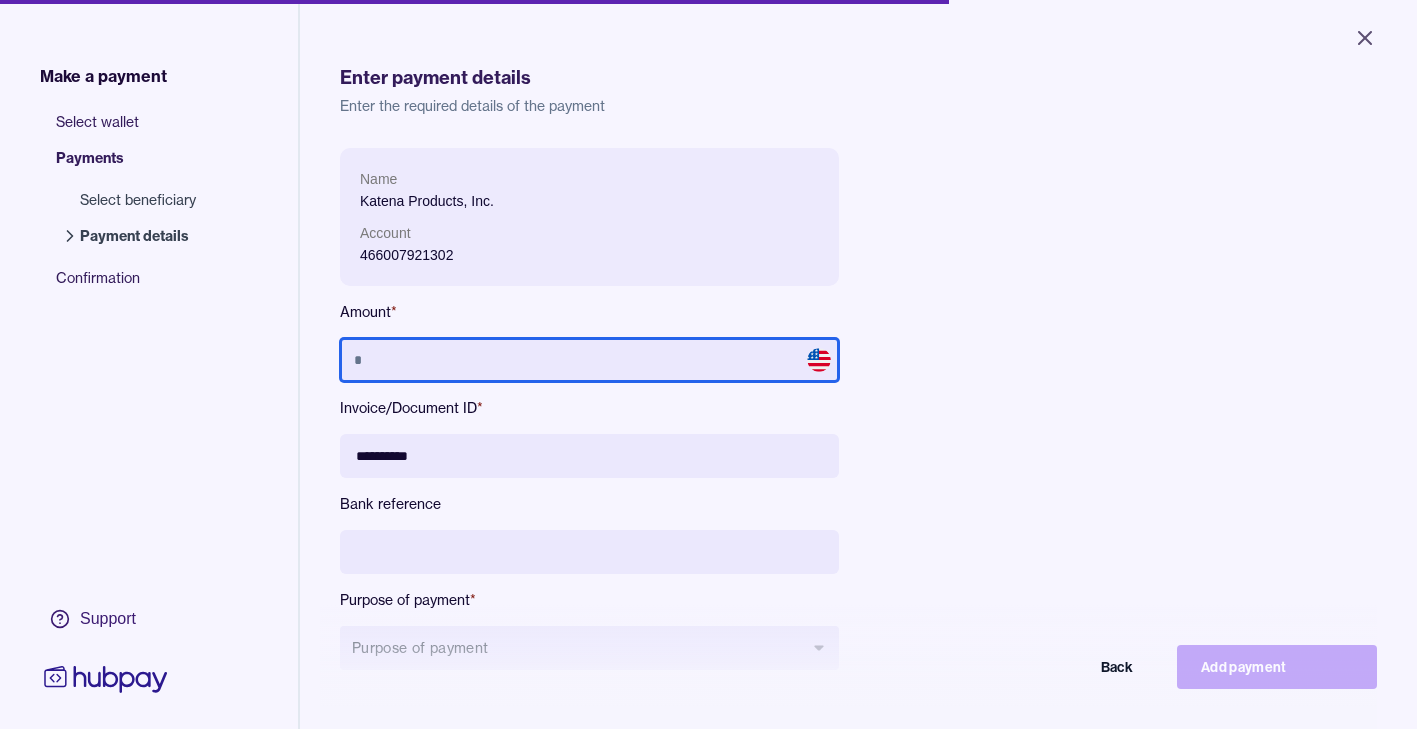 click at bounding box center (589, 360) 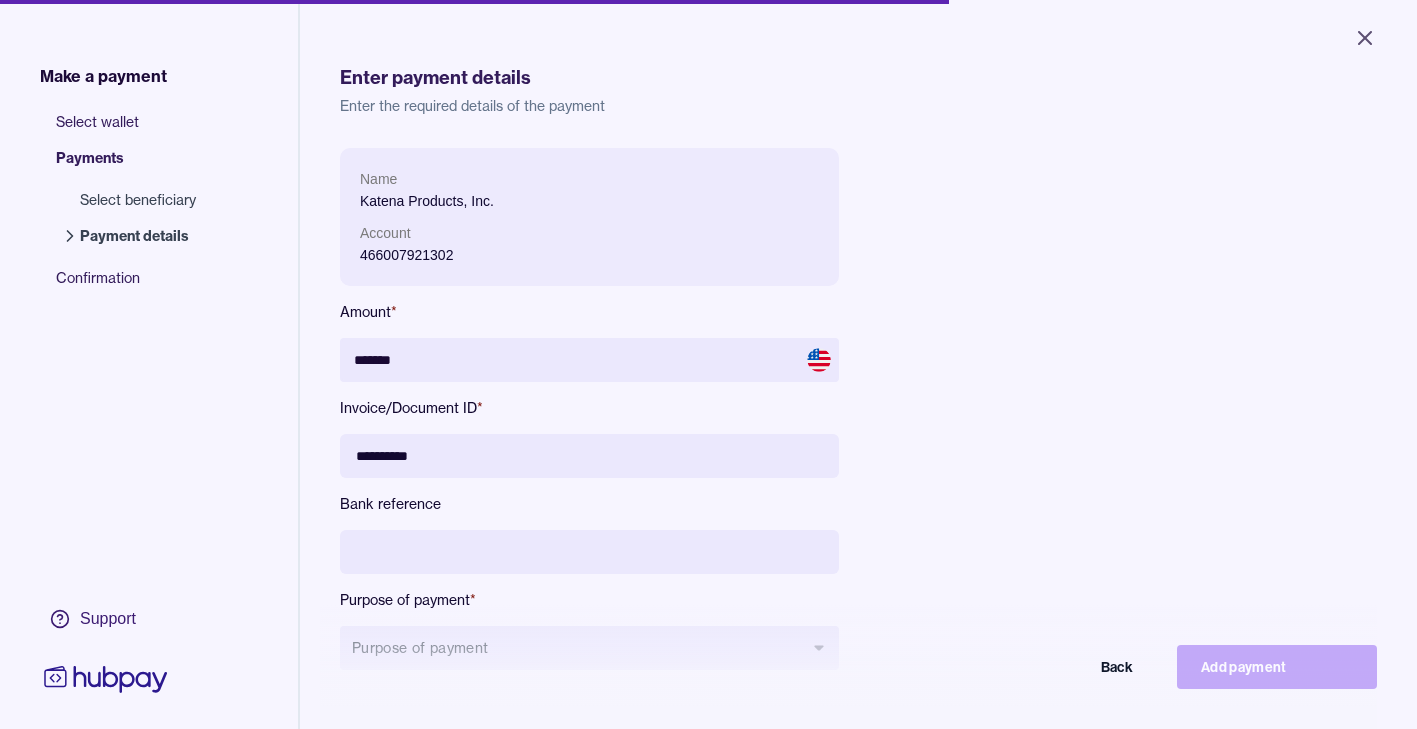 click on "**********" at bounding box center [788, 425] 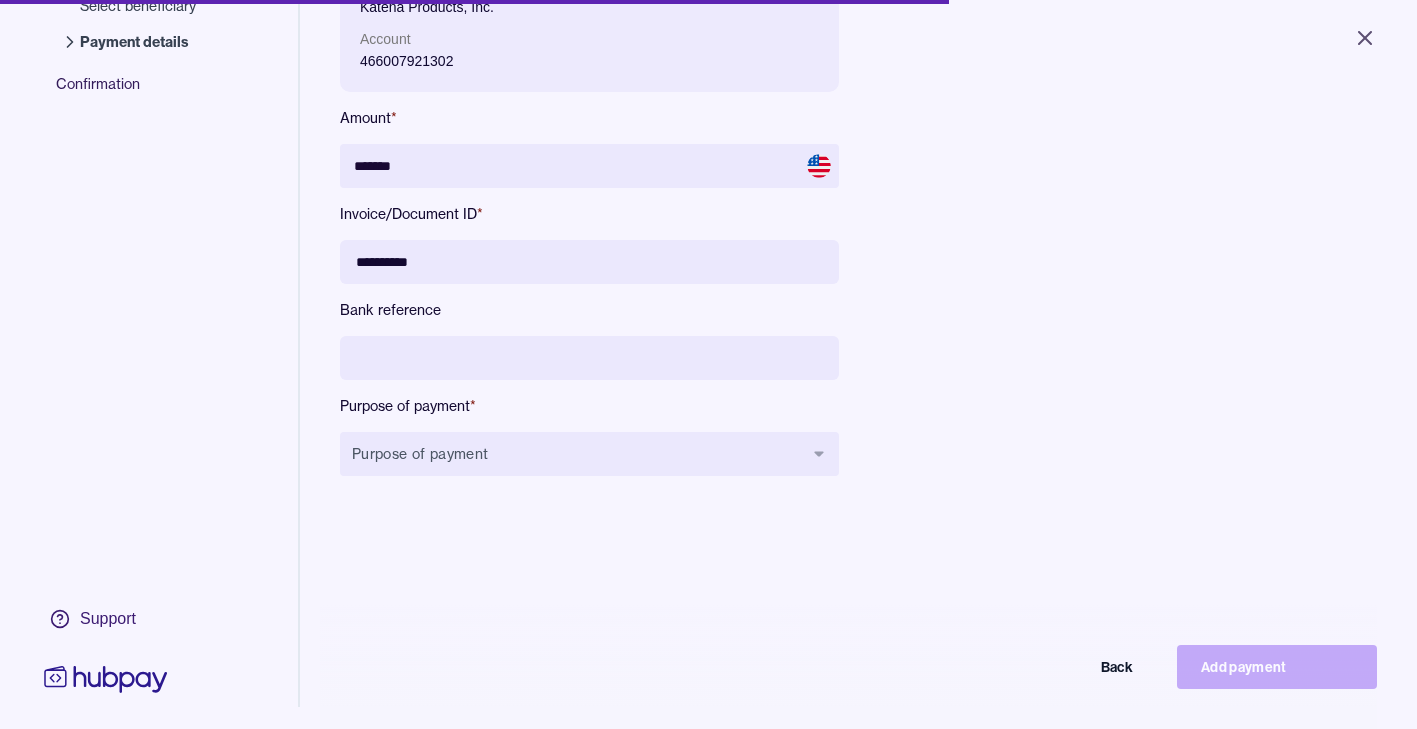 scroll, scrollTop: 202, scrollLeft: 0, axis: vertical 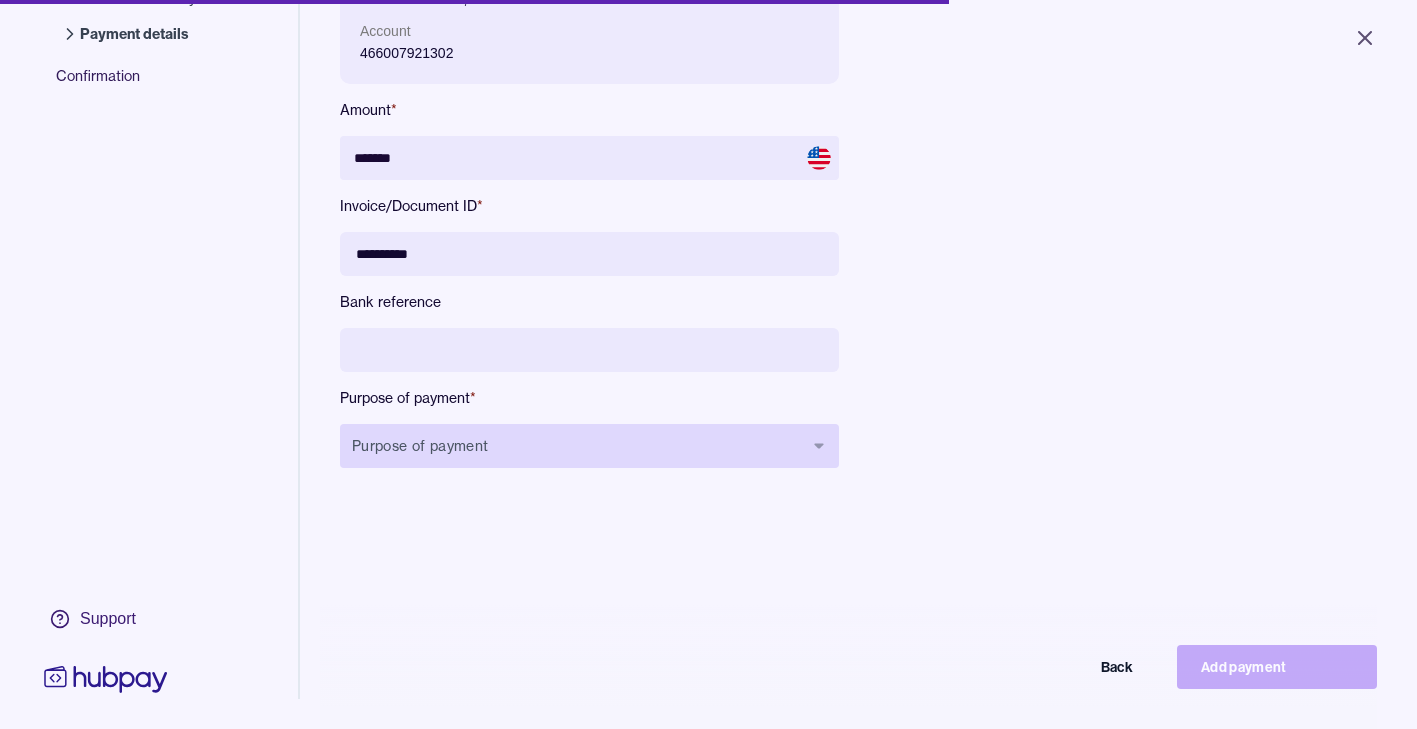 click on "Purpose of payment" at bounding box center (589, 446) 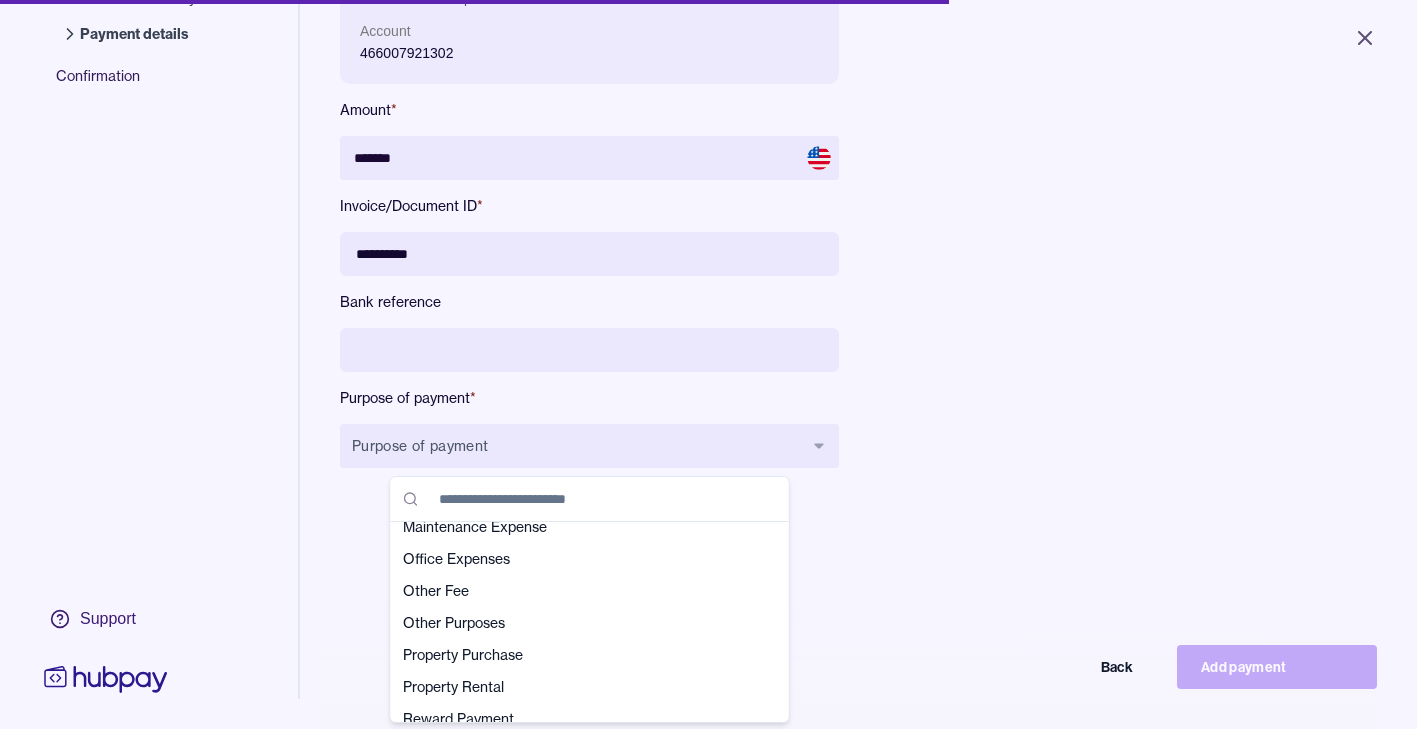 scroll, scrollTop: 427, scrollLeft: 0, axis: vertical 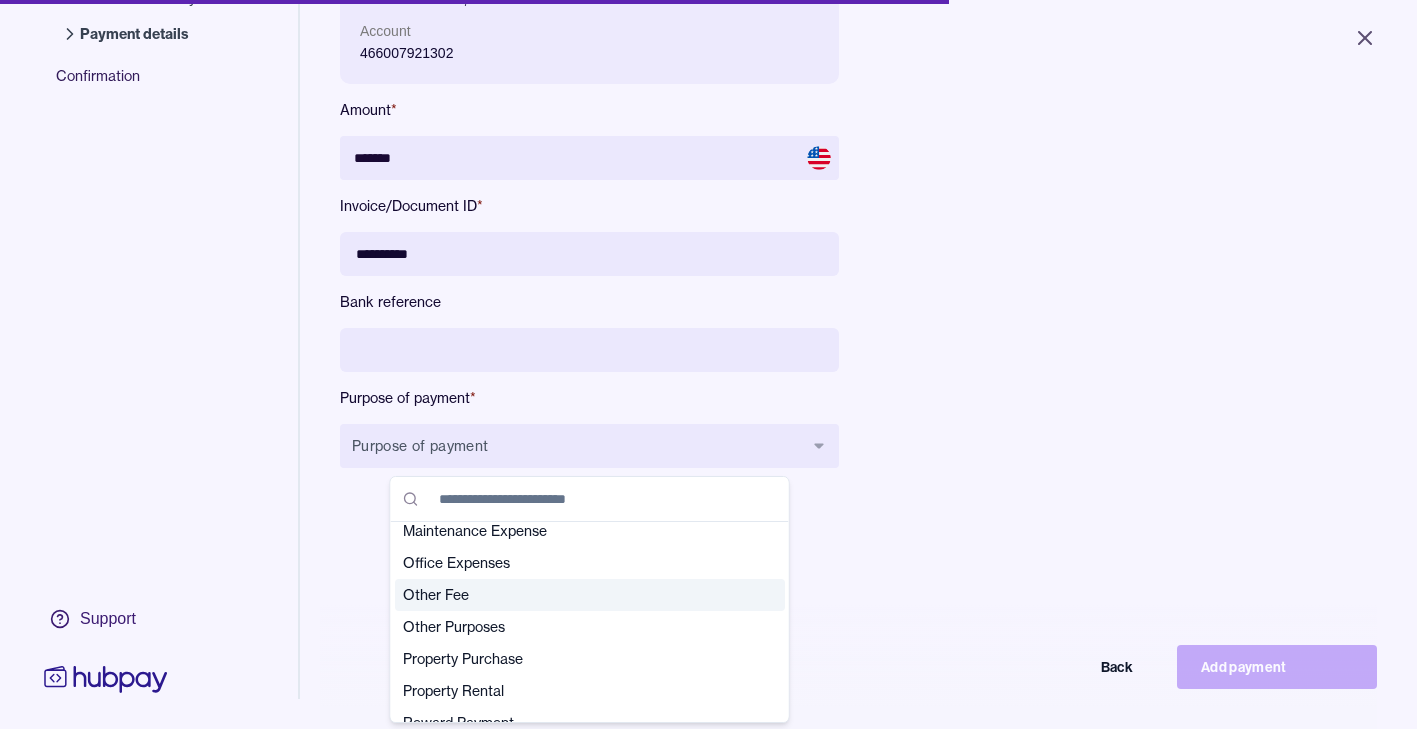 click on "Other Fee" at bounding box center [578, 595] 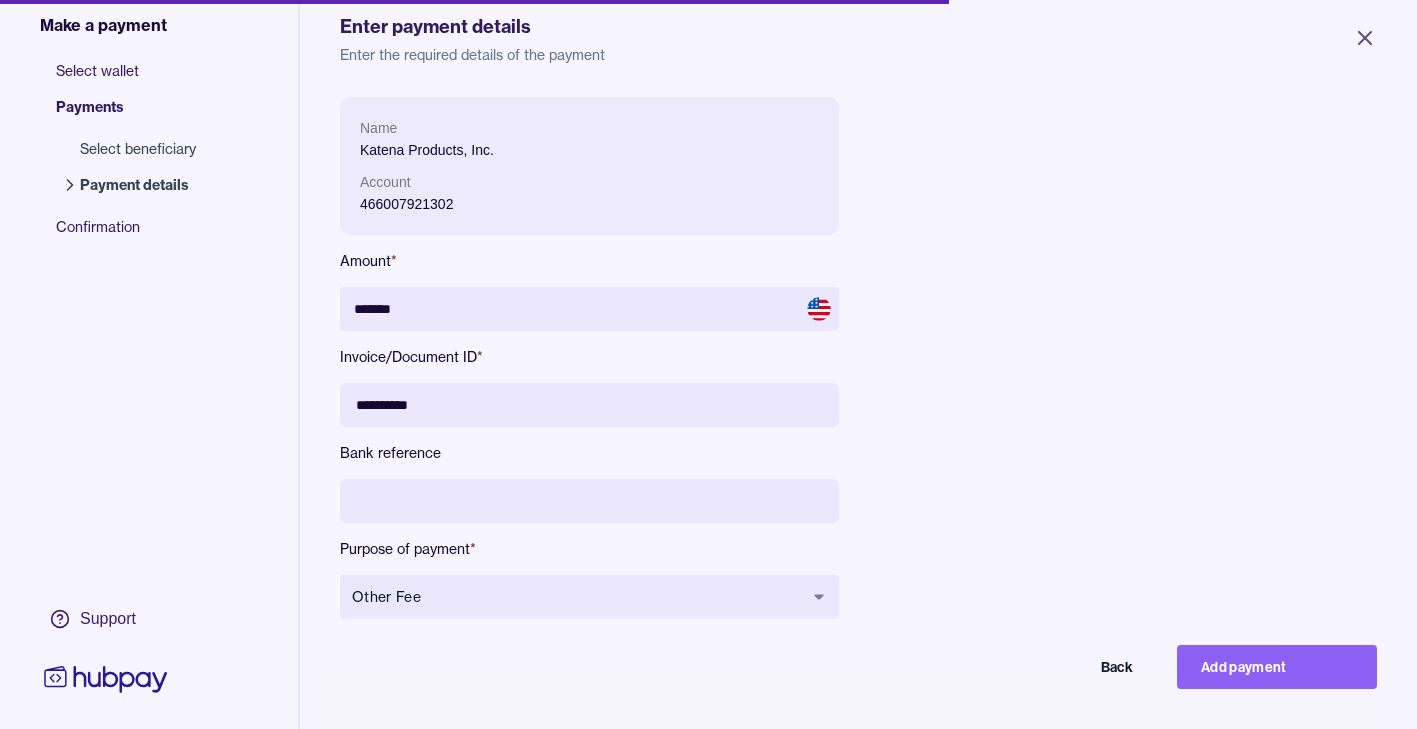 scroll, scrollTop: 48, scrollLeft: 0, axis: vertical 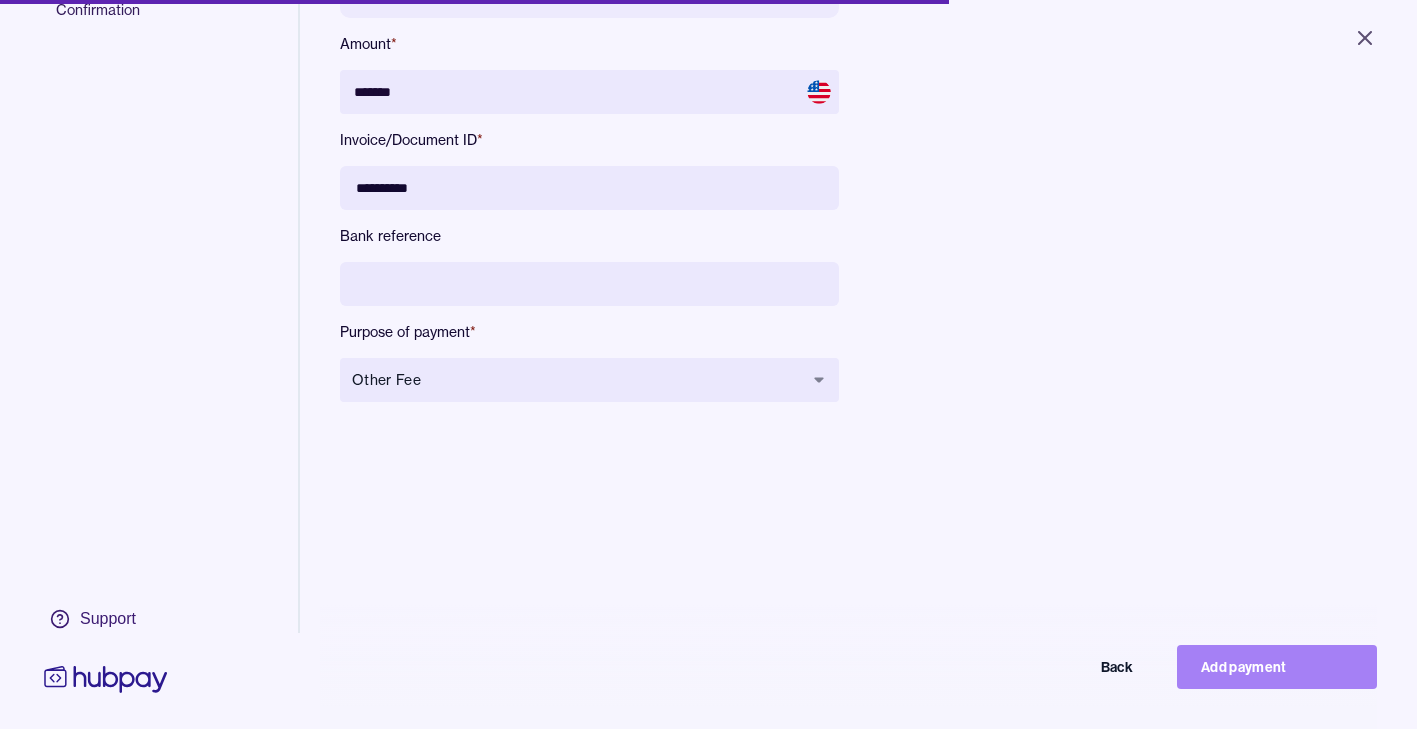 click on "Add payment" at bounding box center (1277, 667) 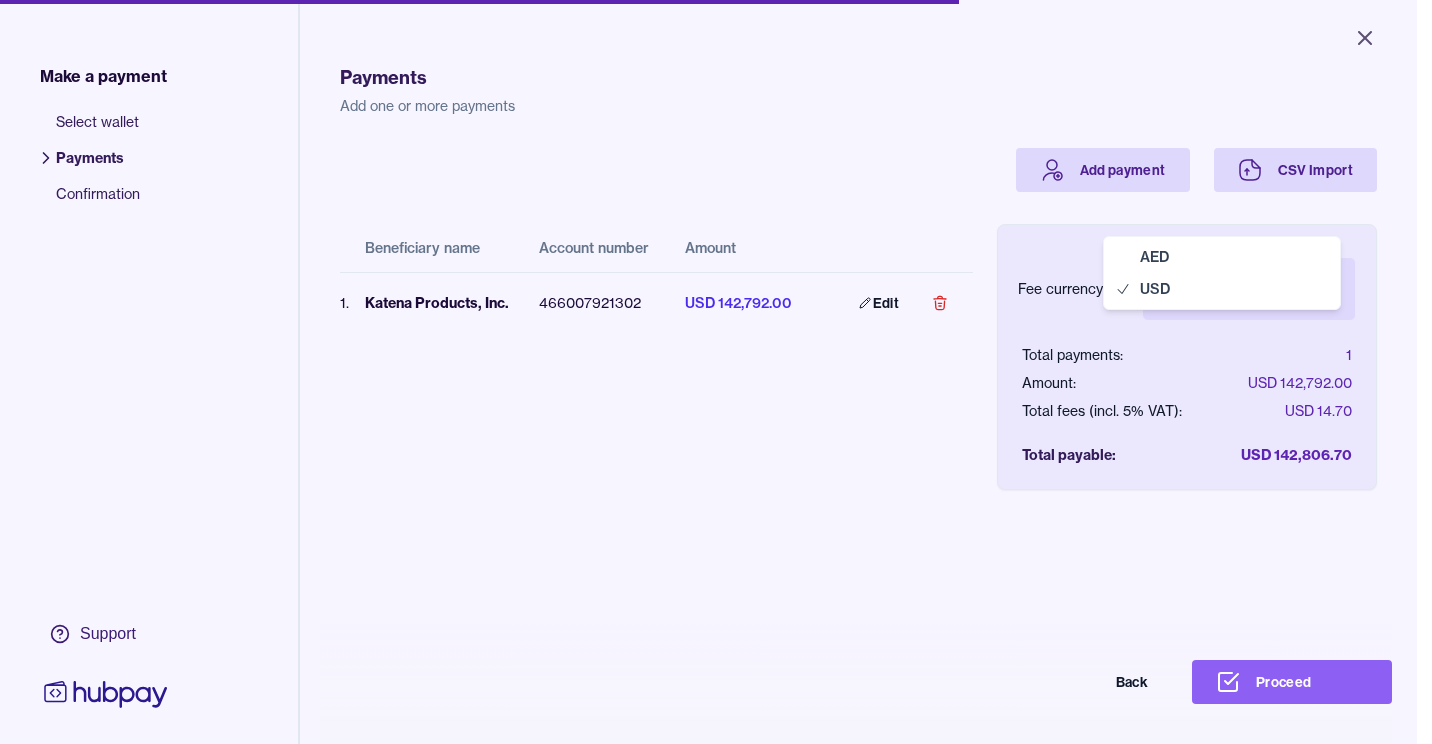 click on "Close Make a payment Select wallet Payments Confirmation Support Payments Add one or more payments Add payment CSV Import Beneficiary name Account number Amount 1 . Katena Products, Inc. 466007921302 USD 142,792.00 Edit Fee currency: United State Dollar USD *** *** Total payments: 1 Amount: USD 142,792.00 Total fees (incl. 5% VAT): USD 14.70 Total payable: USD 142,806.70 Back Proceed Payment | Hubpay AED USD" at bounding box center (708, 372) 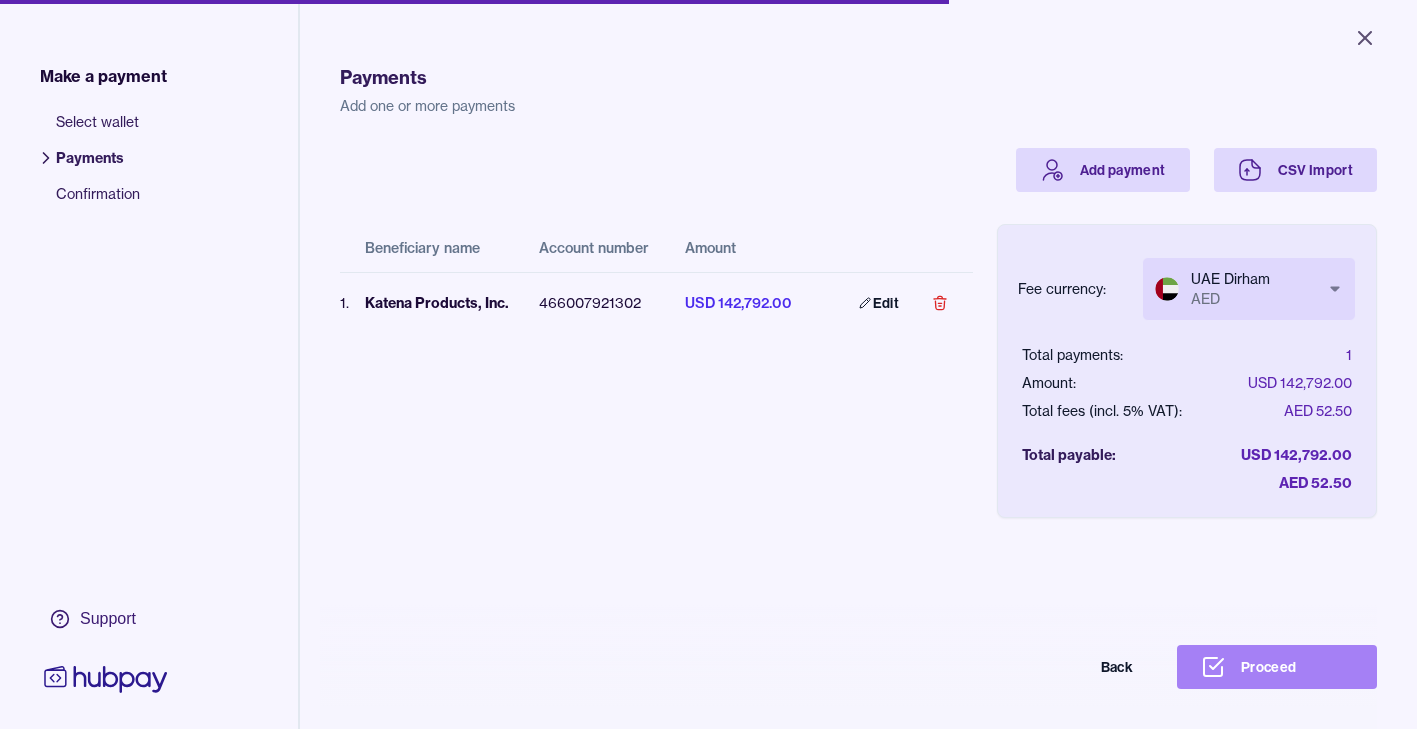 click on "Proceed" at bounding box center [1277, 667] 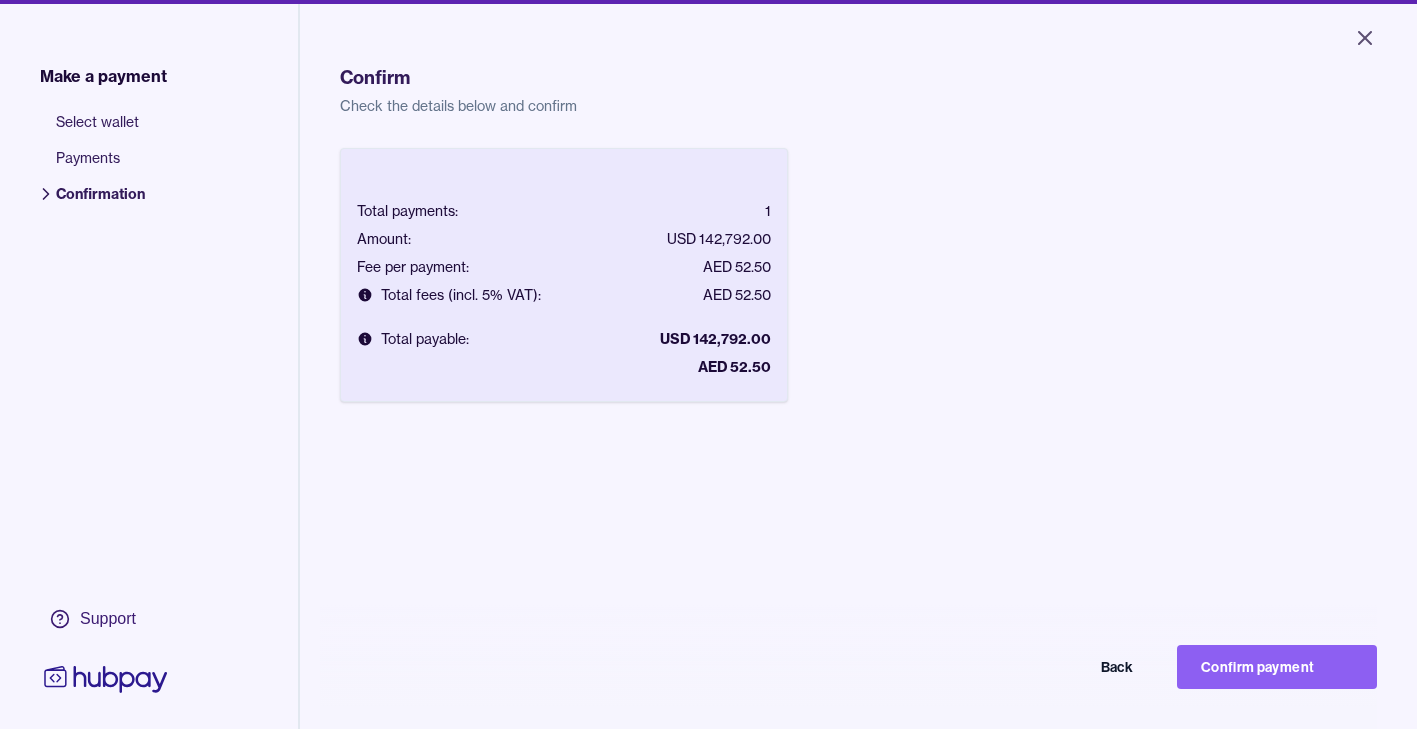 click on "Confirm payment" at bounding box center [1277, 667] 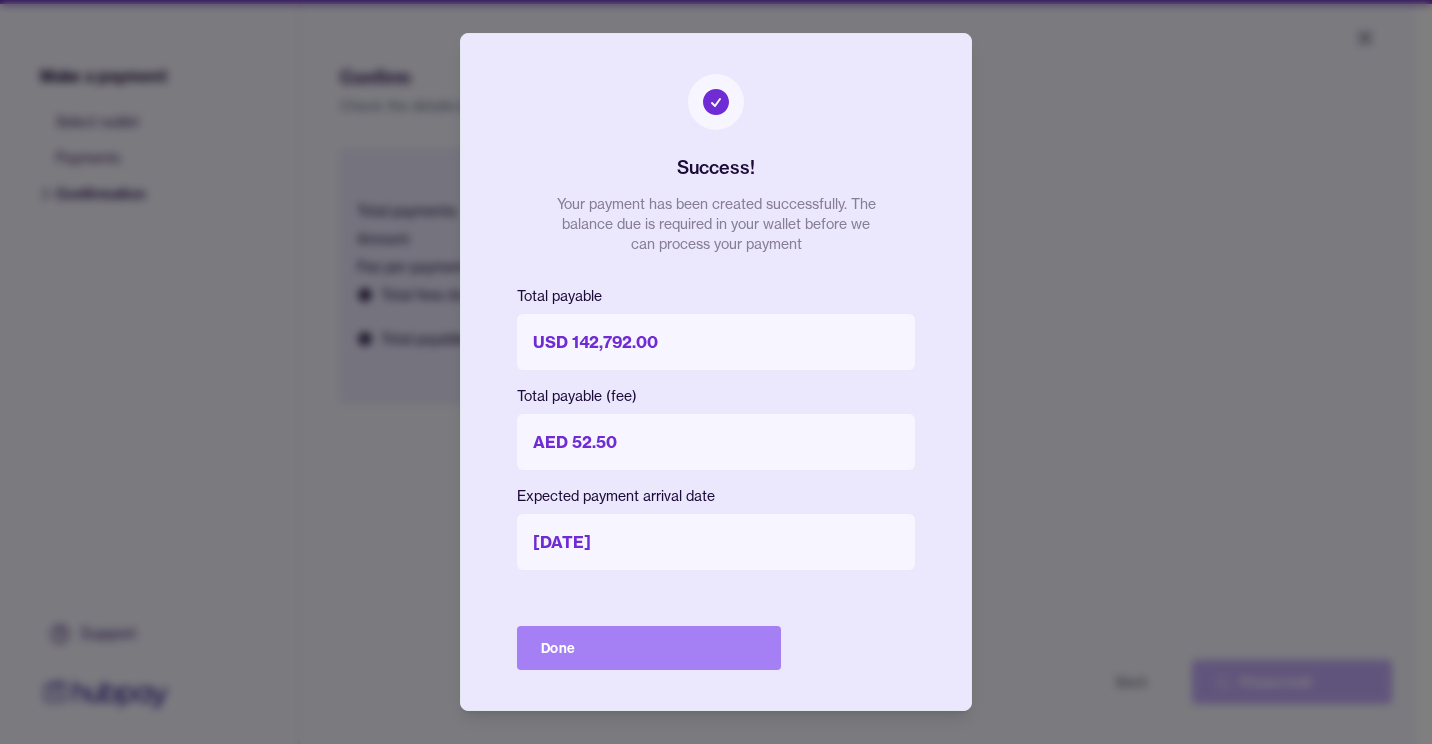 click on "Done" at bounding box center [649, 648] 